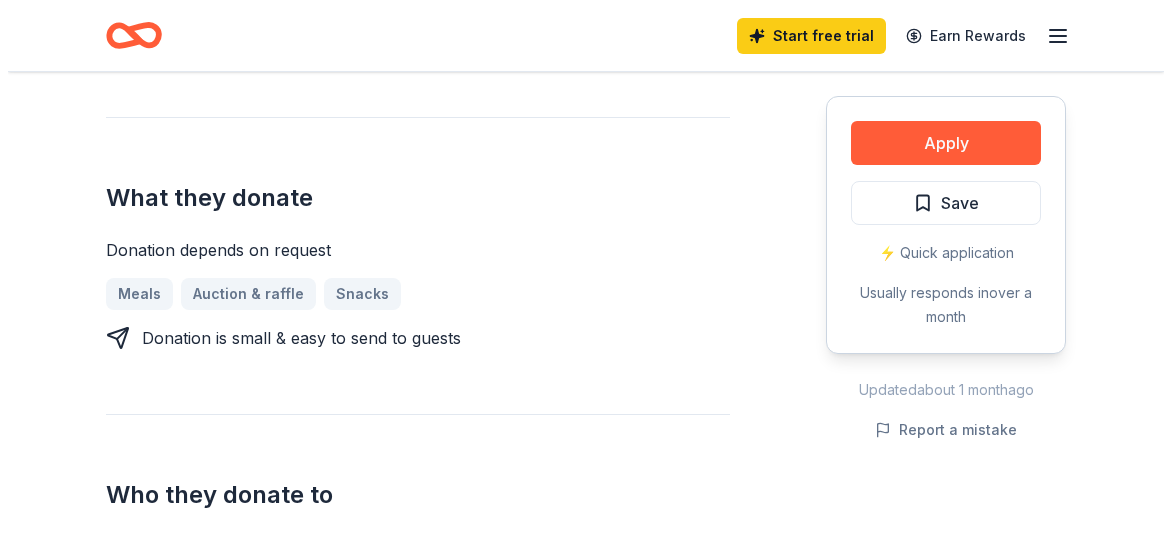 scroll, scrollTop: 800, scrollLeft: 0, axis: vertical 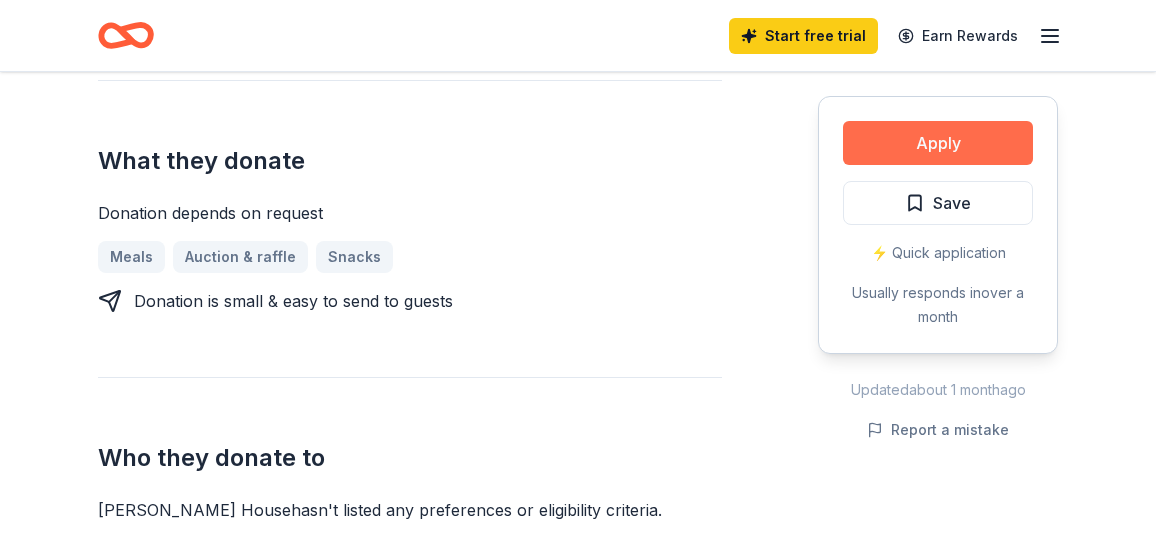 click on "Apply" at bounding box center [938, 143] 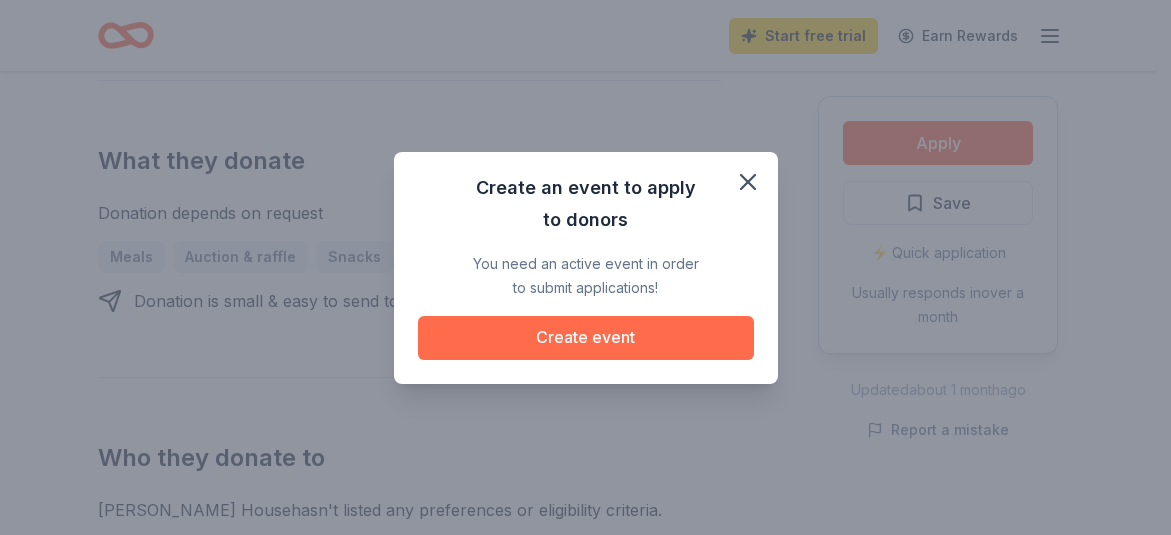 click on "Create event" at bounding box center (586, 338) 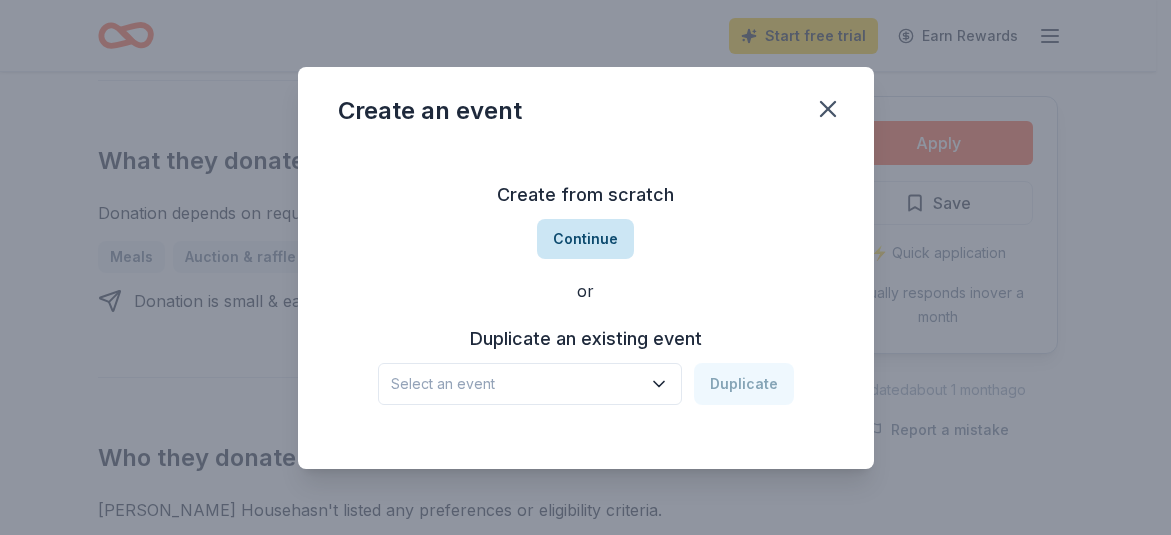 click on "Continue" at bounding box center (585, 239) 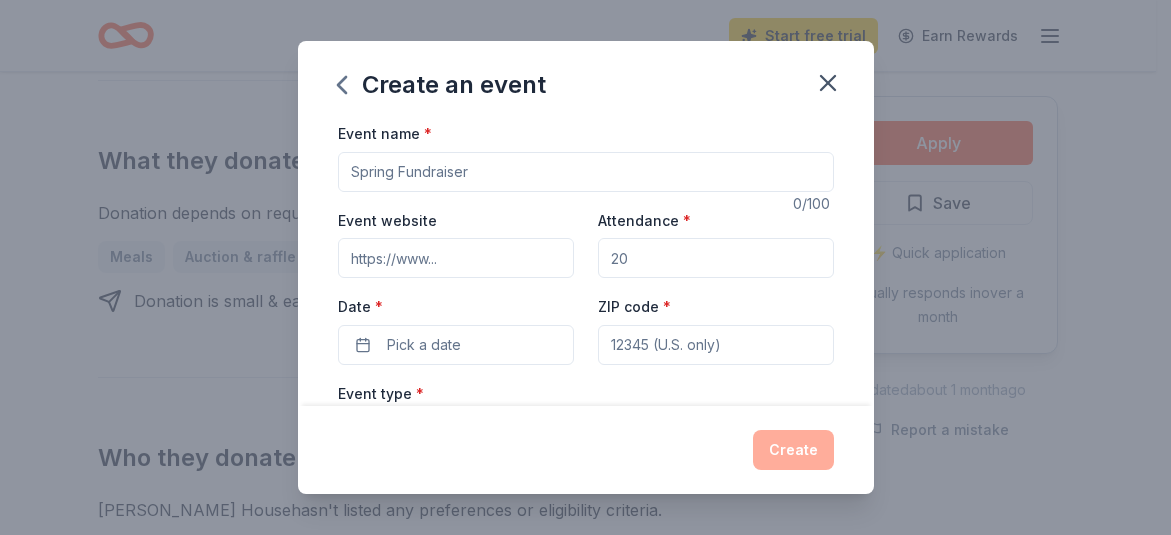 click on "Event name *" at bounding box center (586, 172) 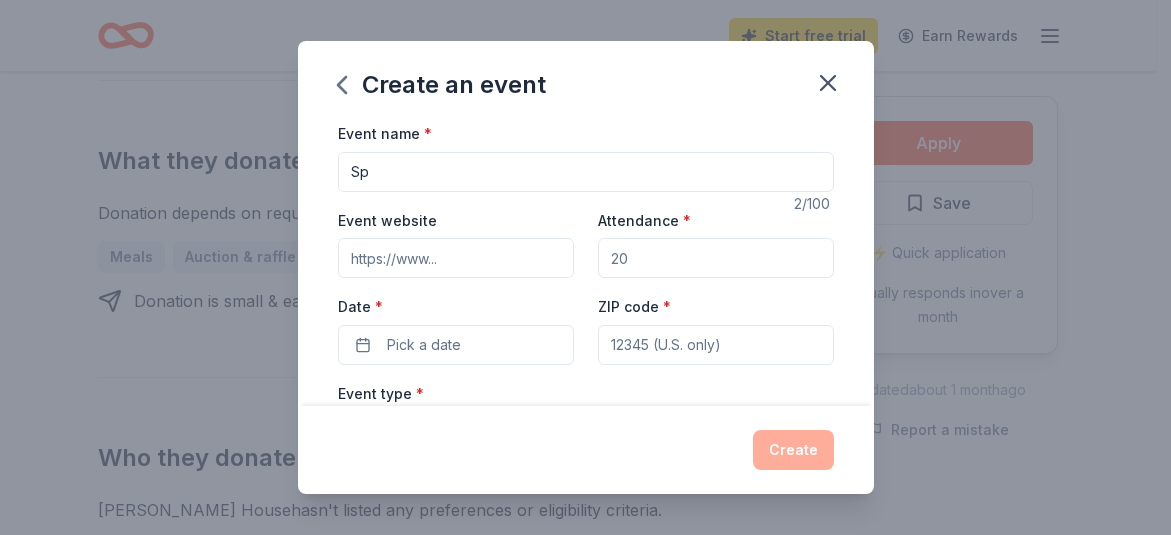 type on "S" 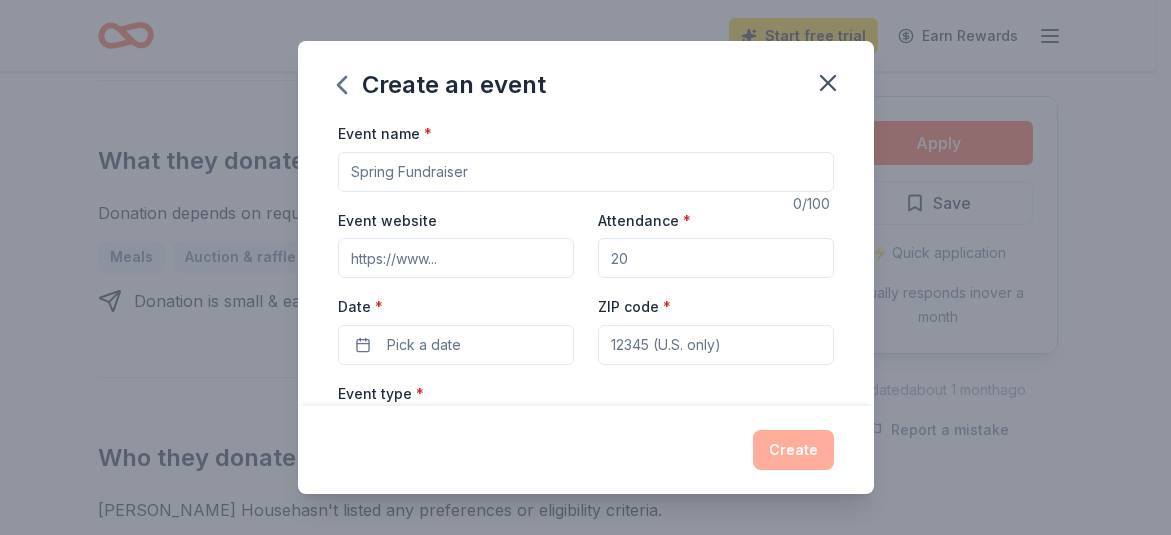 type on "S" 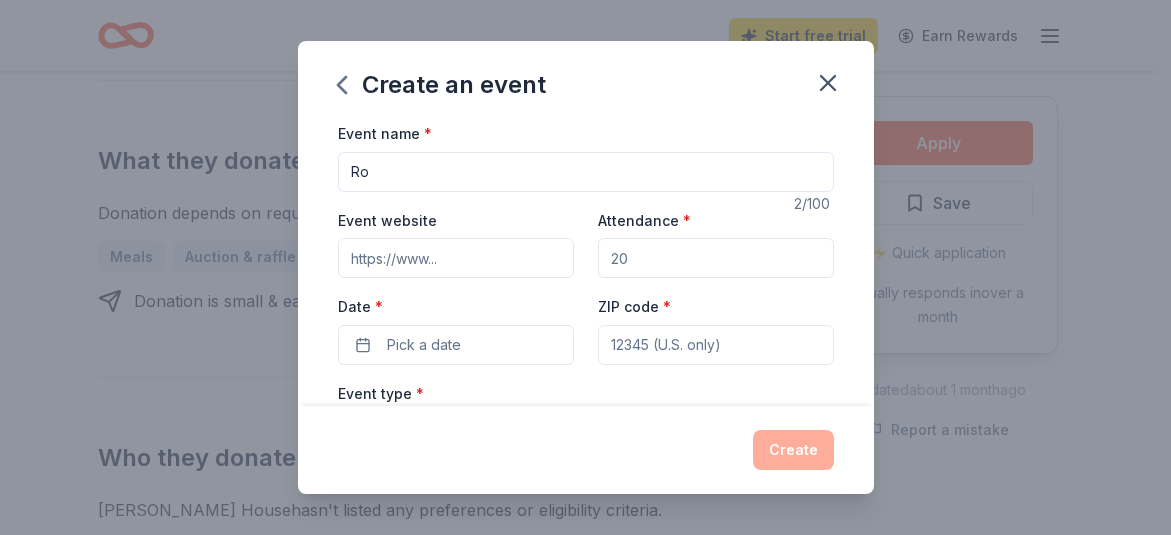 type on "R" 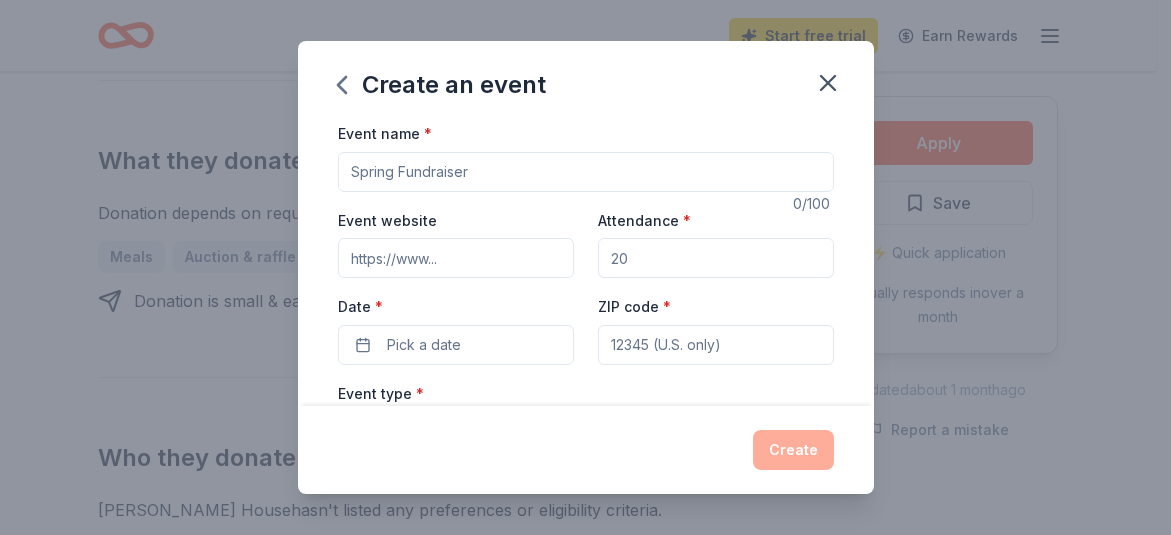 click on "Event name *" at bounding box center (586, 172) 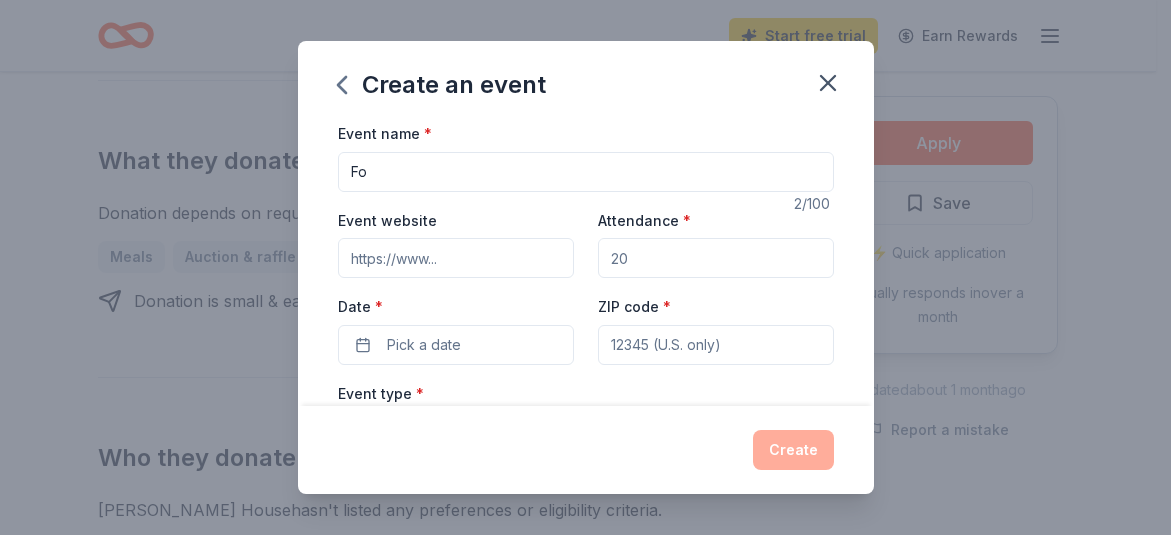 type on "F" 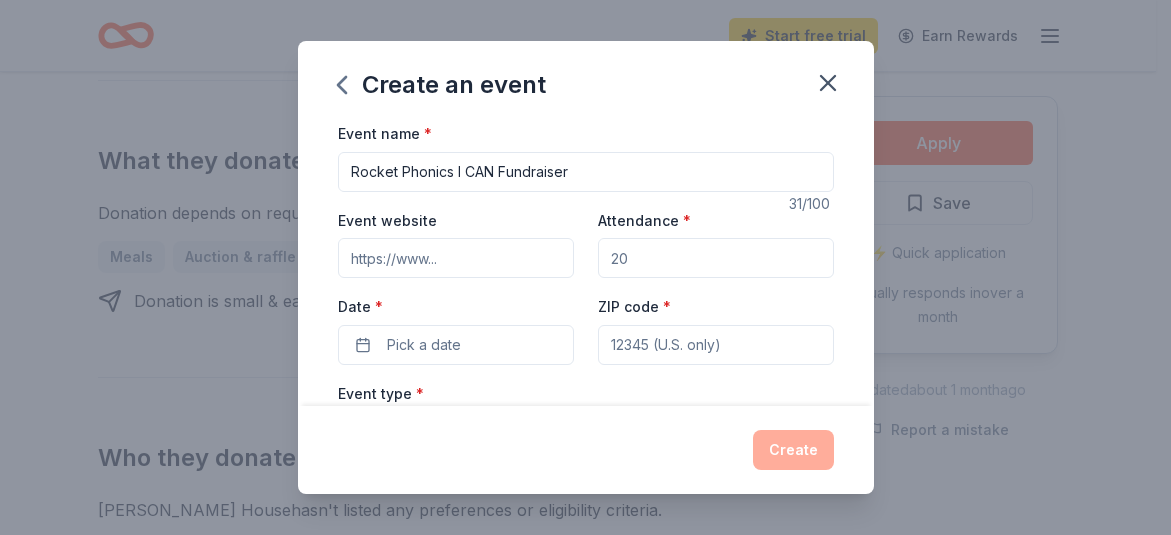 type on "Rocket Phonics I CAN Fundraiser" 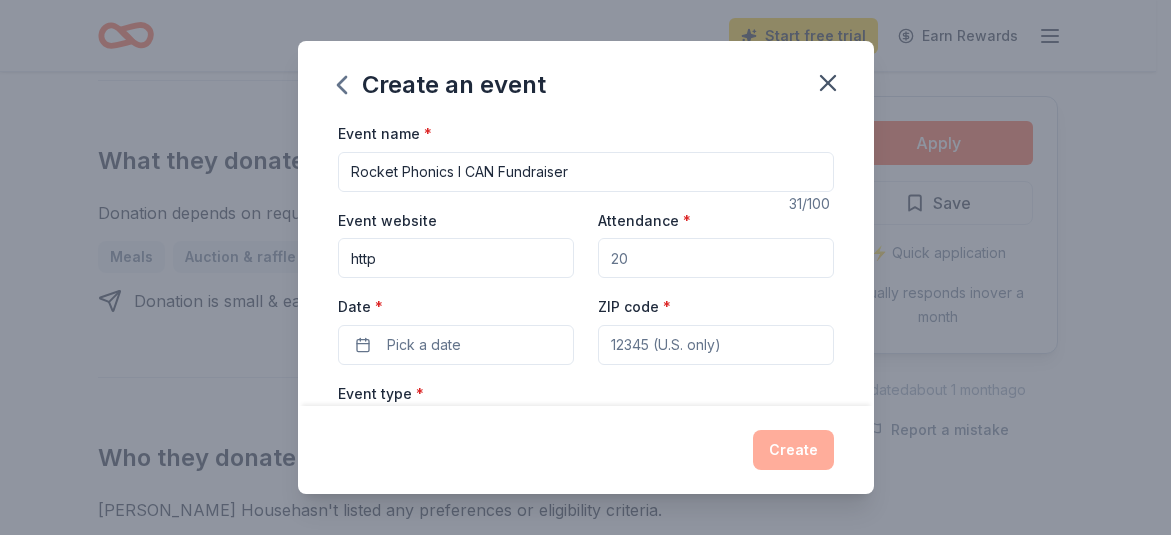 type on "[URL][DOMAIN_NAME]" 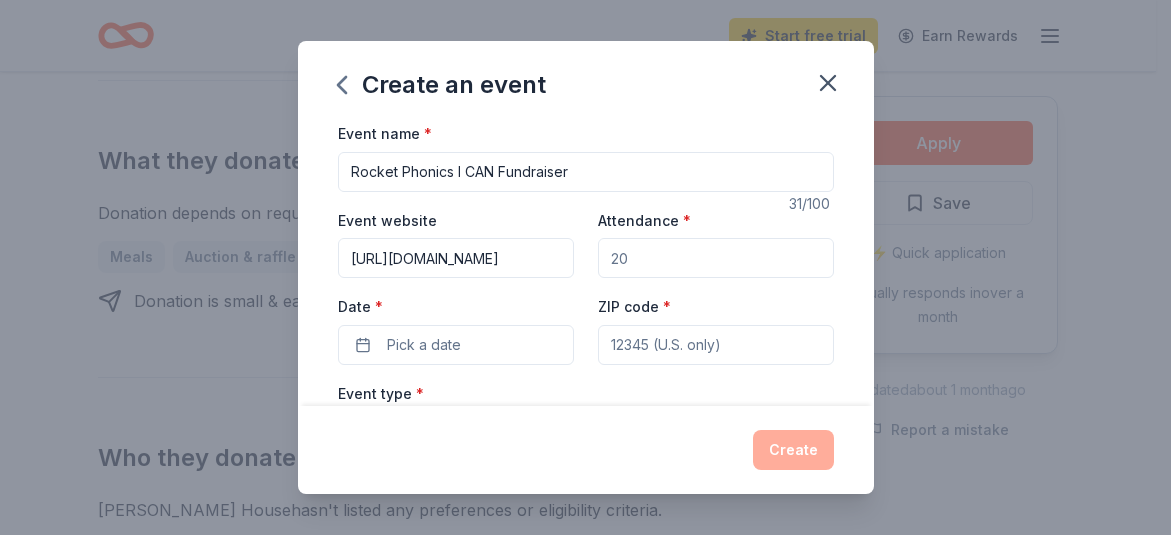click on "Attendance *" at bounding box center (716, 258) 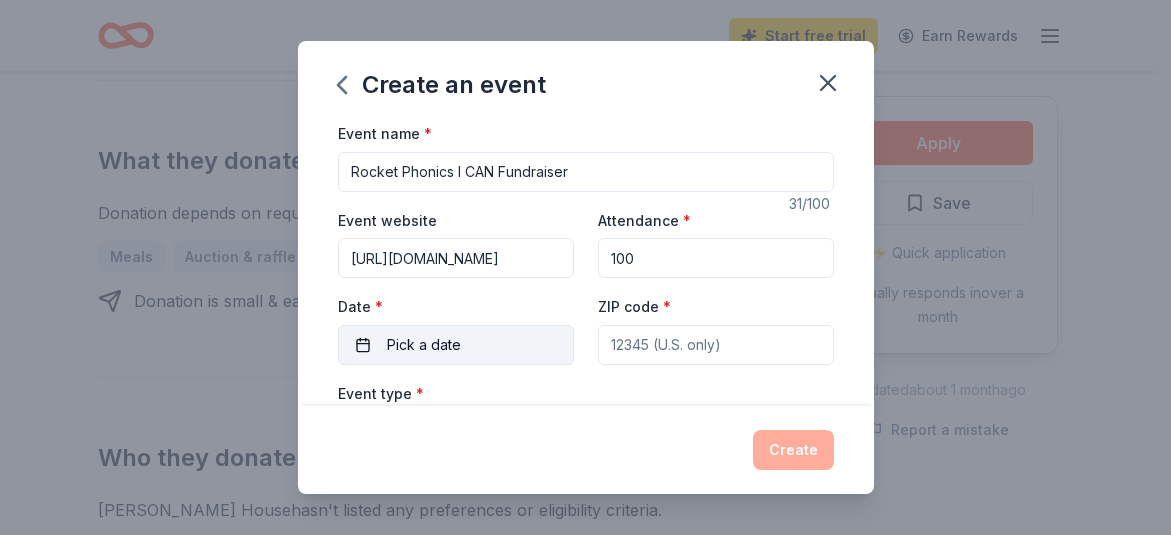 type on "100" 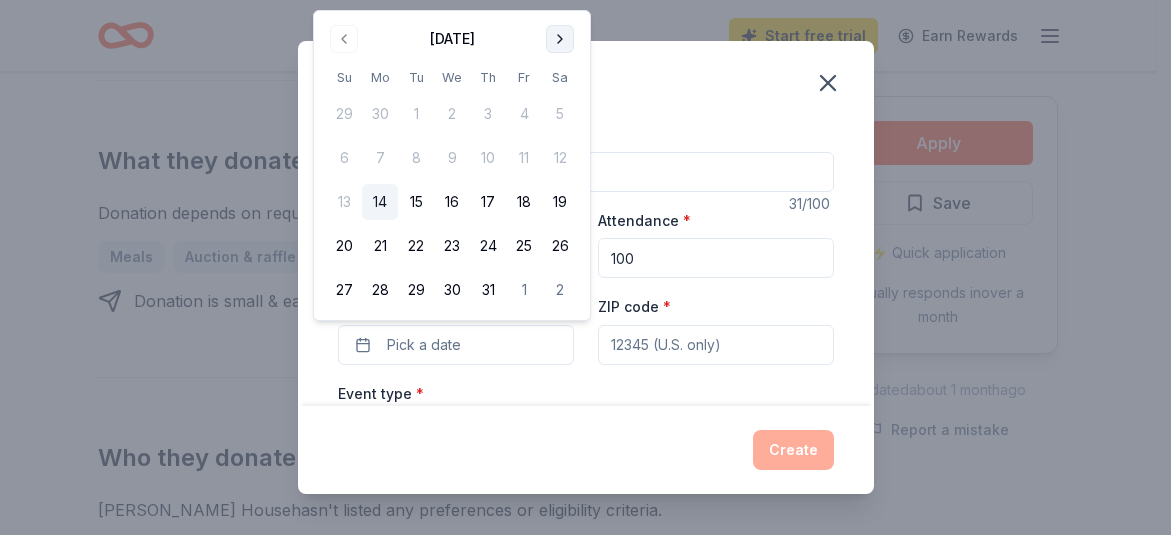 click at bounding box center (560, 39) 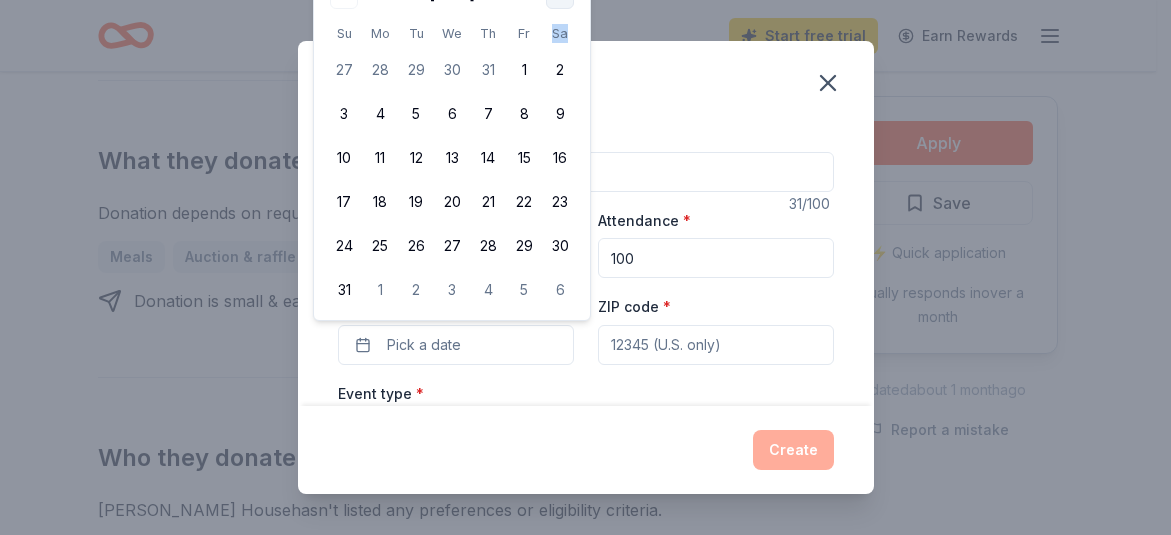 click on "Sa" at bounding box center (560, 33) 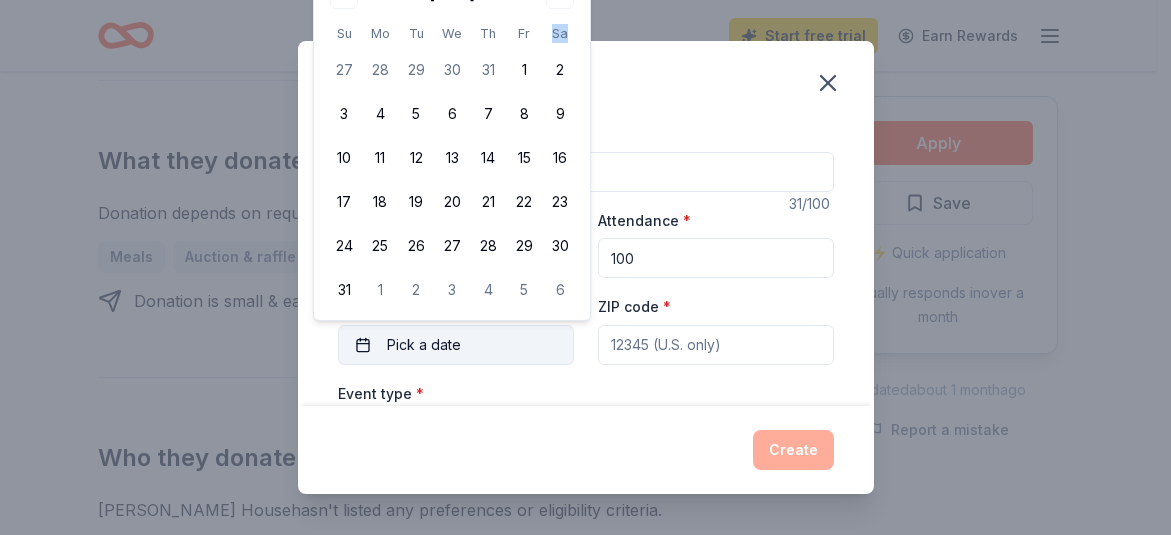click on "Pick a date" at bounding box center (456, 345) 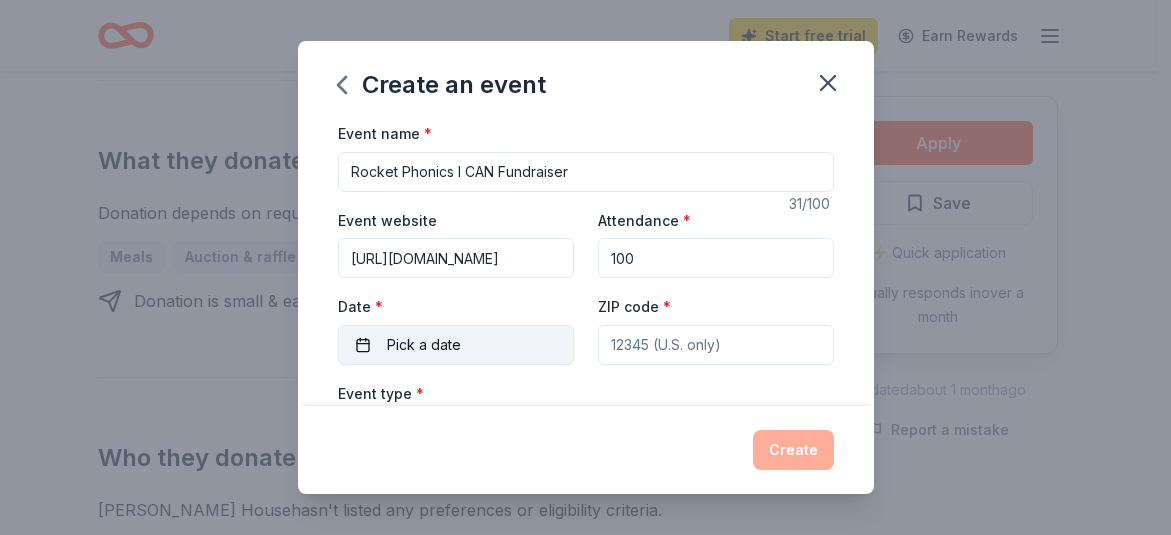 click on "Pick a date" at bounding box center [424, 345] 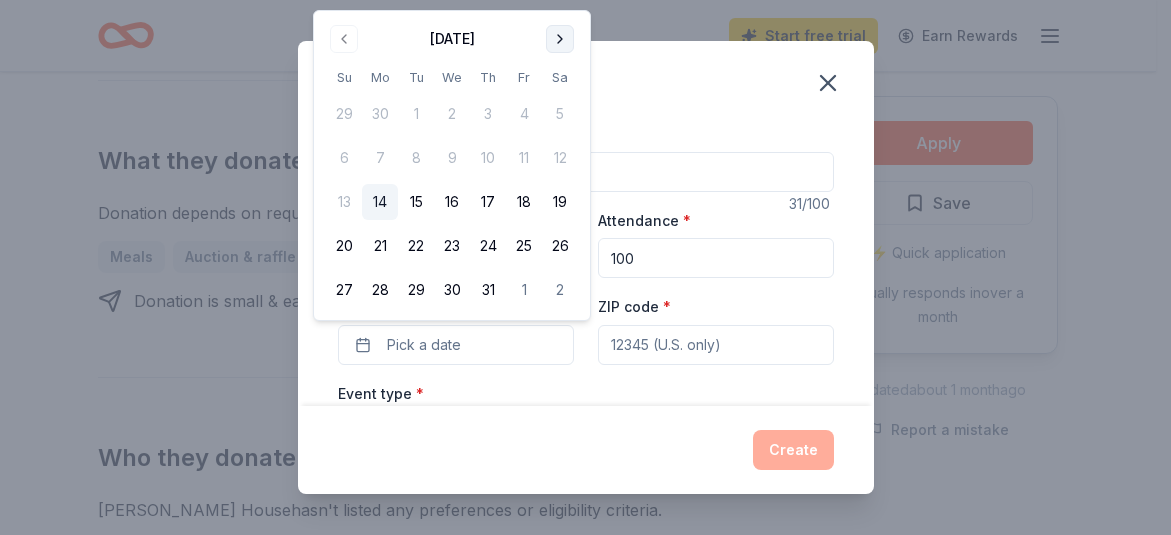 click at bounding box center [560, 39] 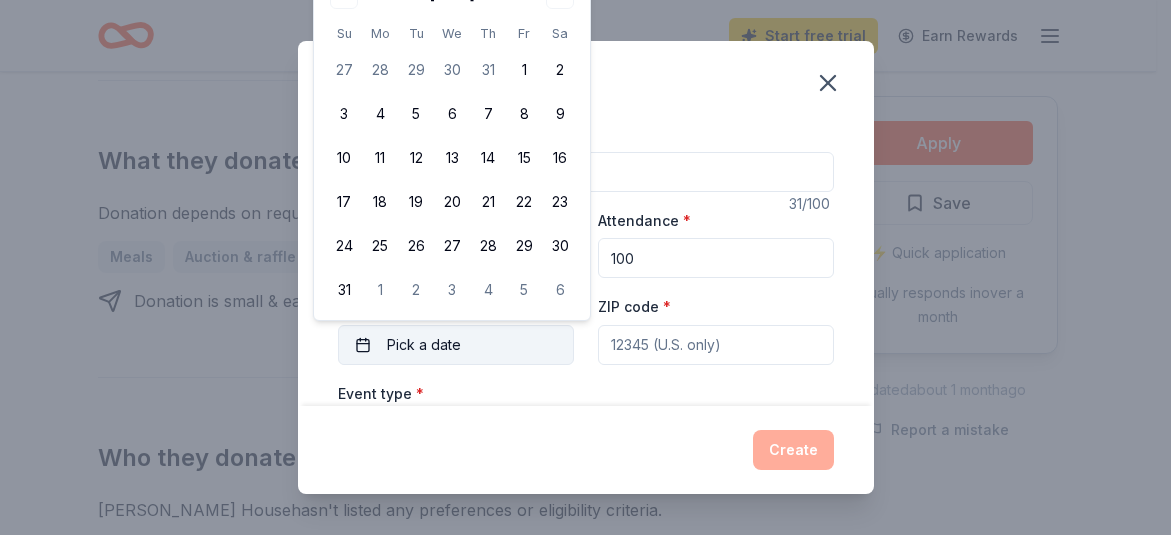 click on "Pick a date" at bounding box center (424, 345) 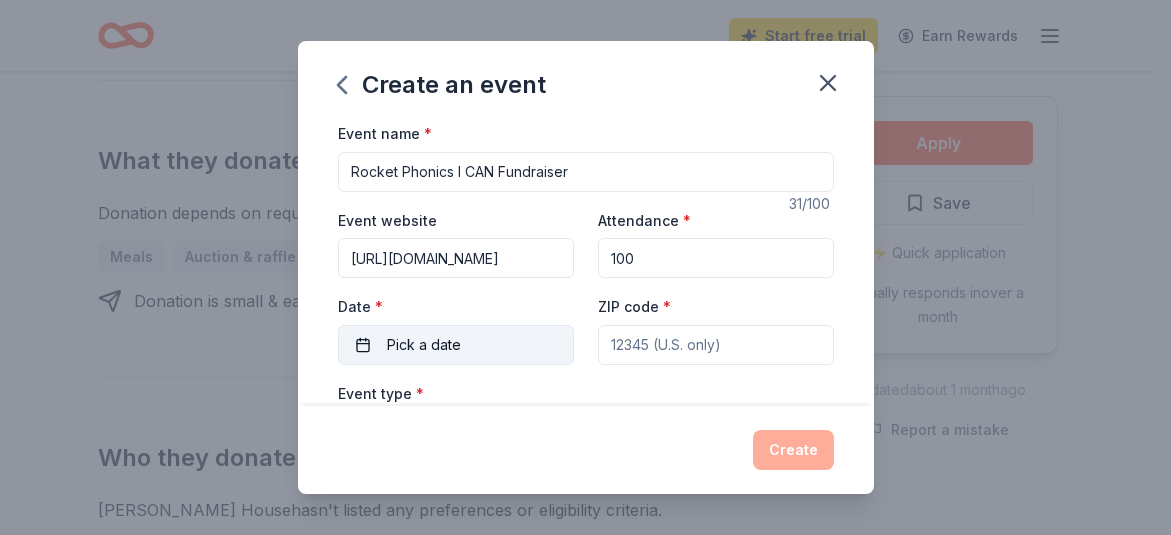 click on "Pick a date" at bounding box center [424, 345] 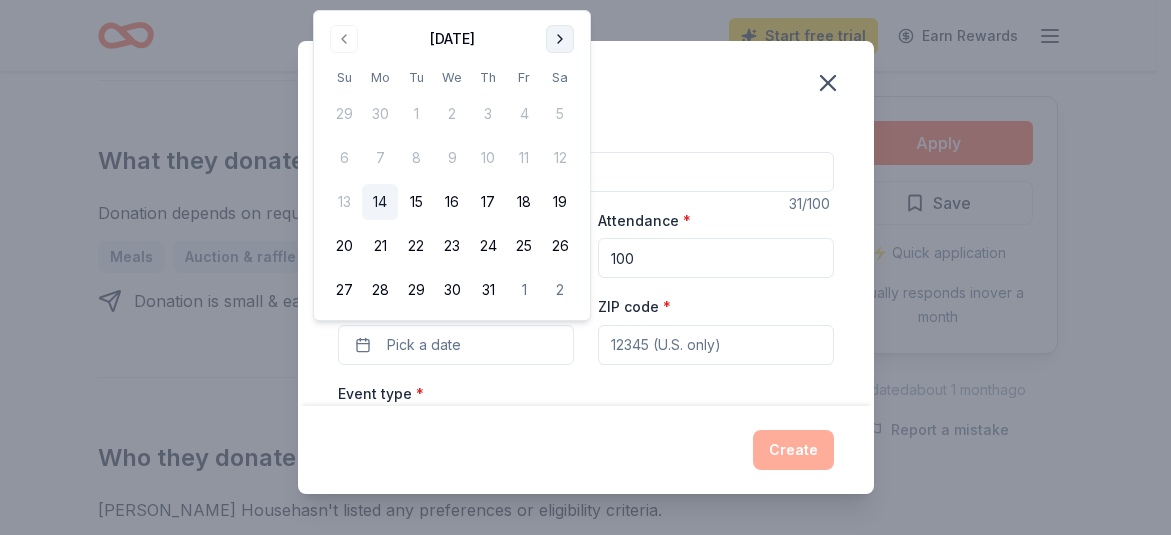 click at bounding box center (560, 39) 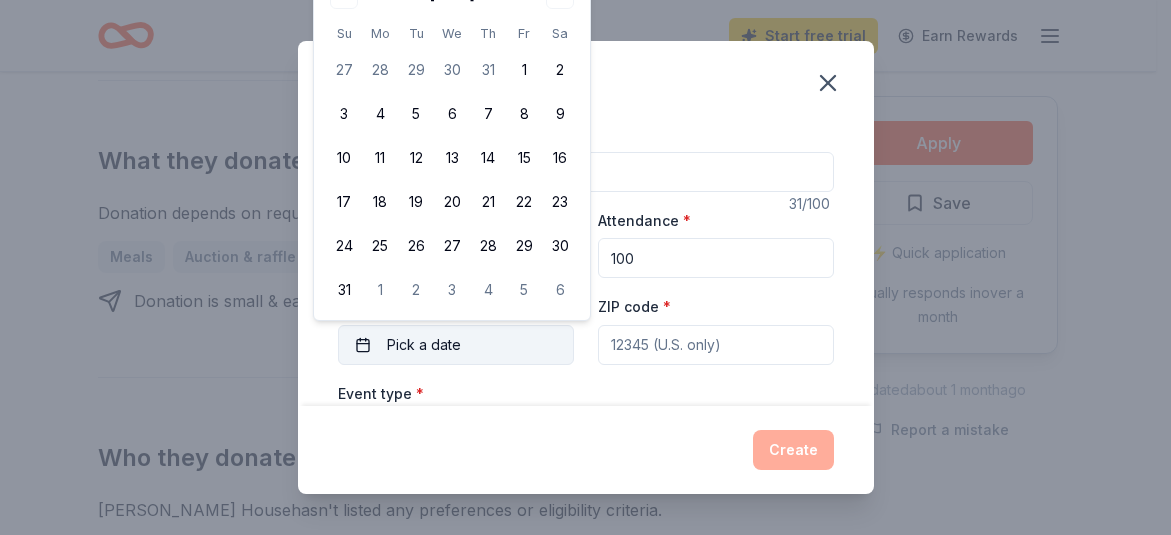 click on "Pick a date" at bounding box center (424, 345) 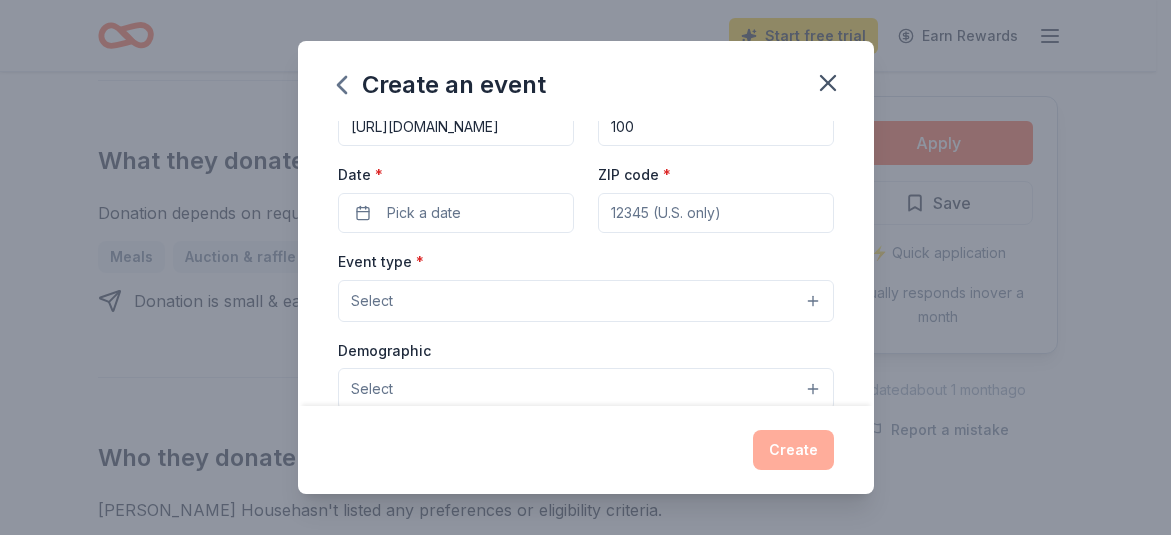 scroll, scrollTop: 100, scrollLeft: 0, axis: vertical 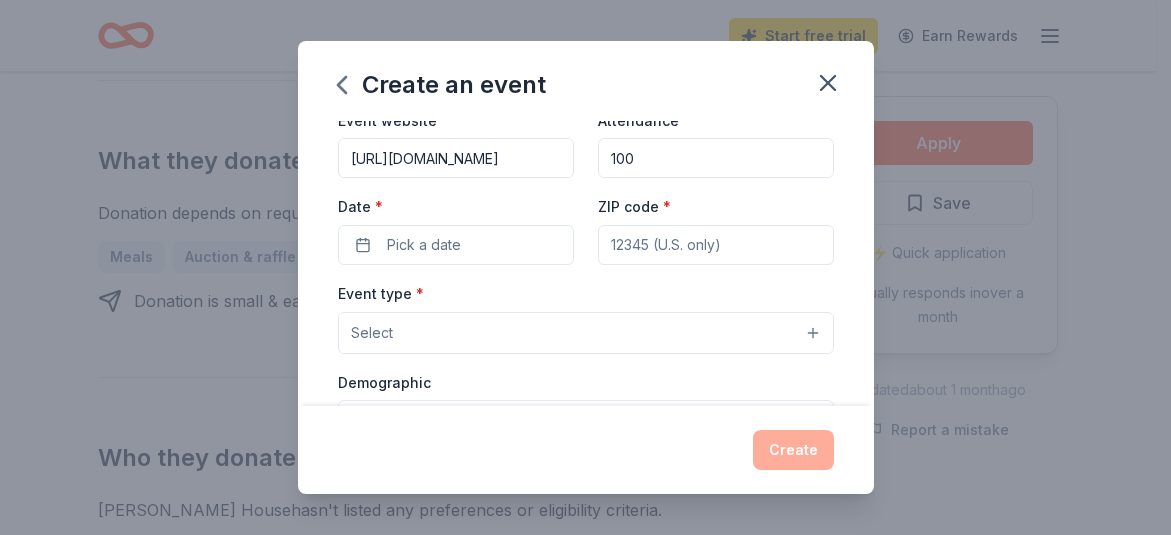 click on "ZIP code *" at bounding box center (716, 245) 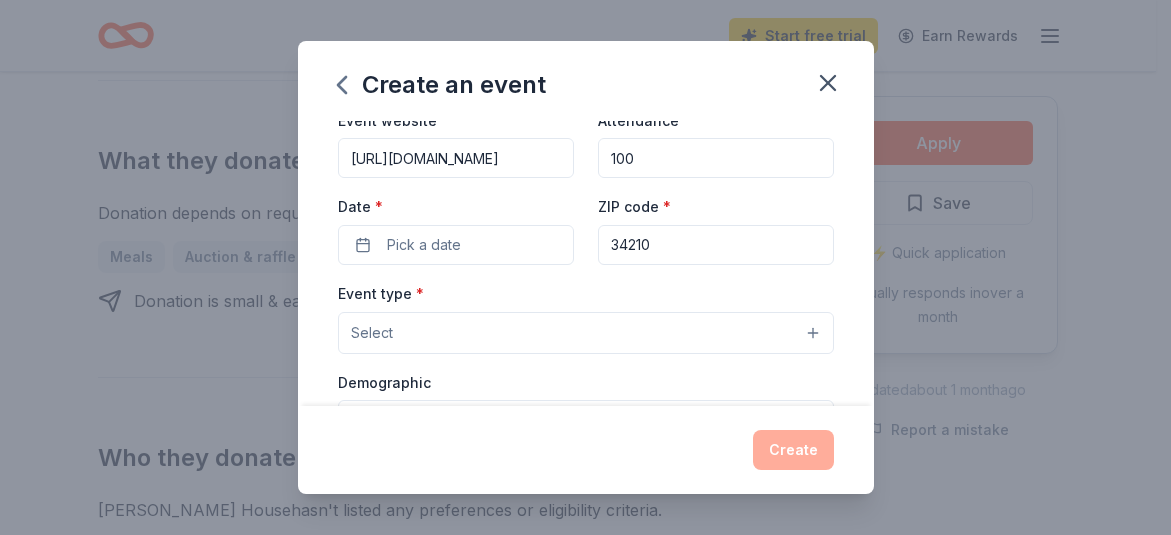 type on "6464 Seagull Dr" 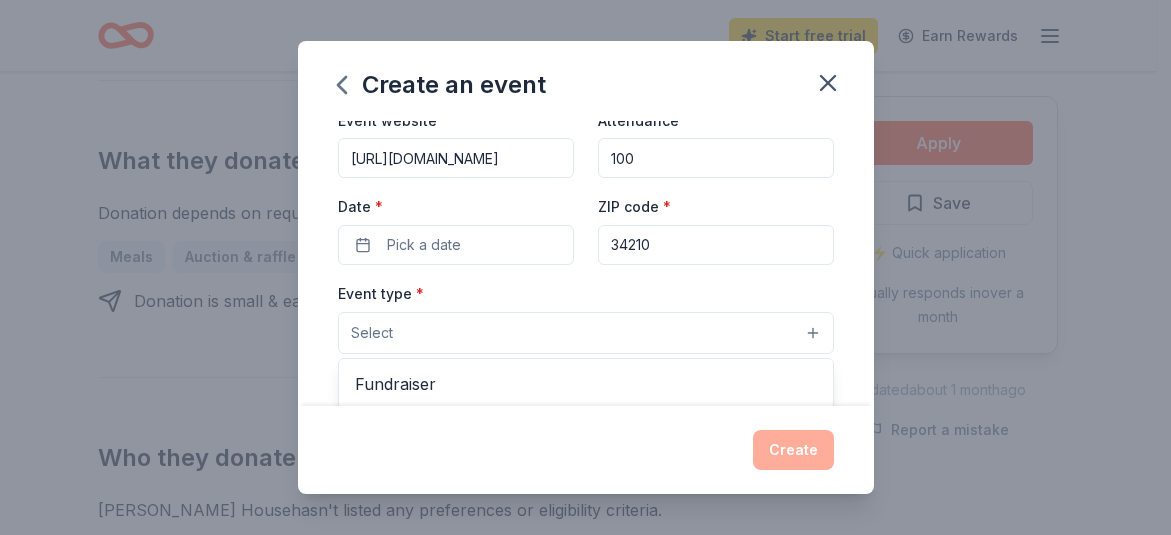 click on "Select" at bounding box center (586, 333) 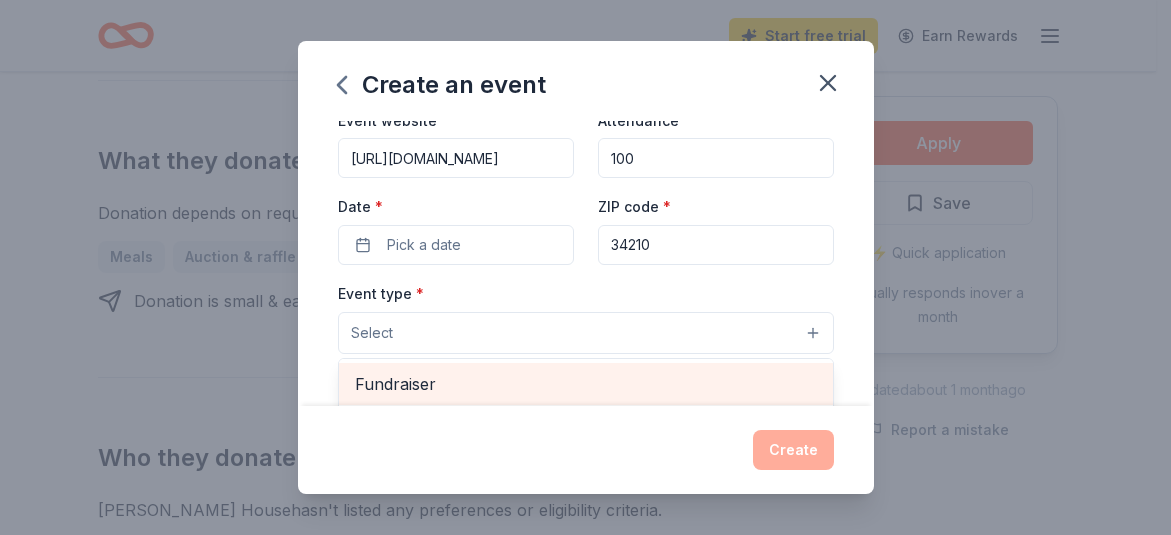 click on "Fundraiser" at bounding box center [586, 384] 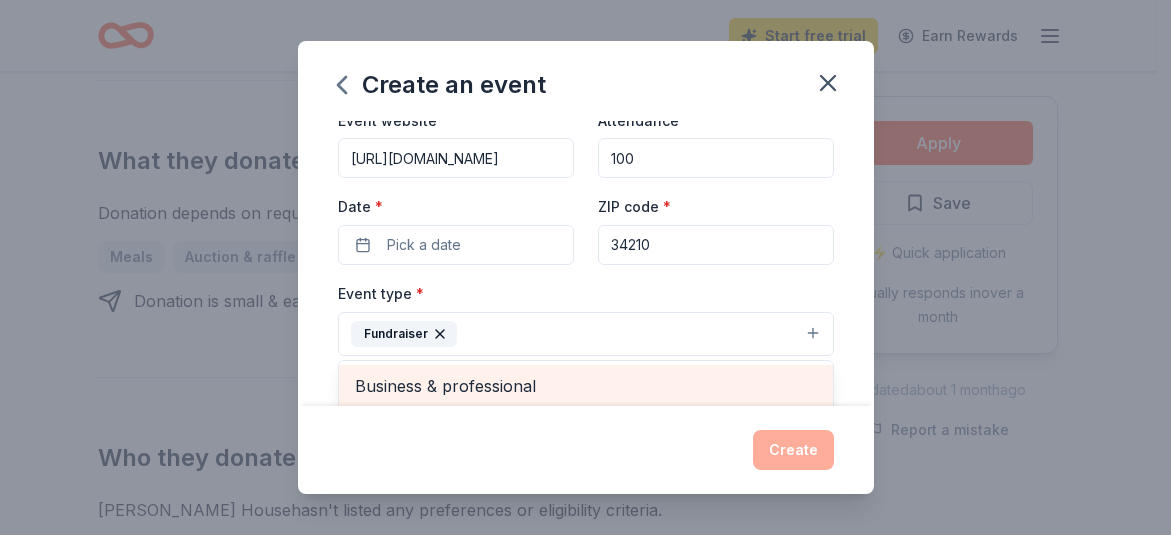 scroll, scrollTop: 101, scrollLeft: 0, axis: vertical 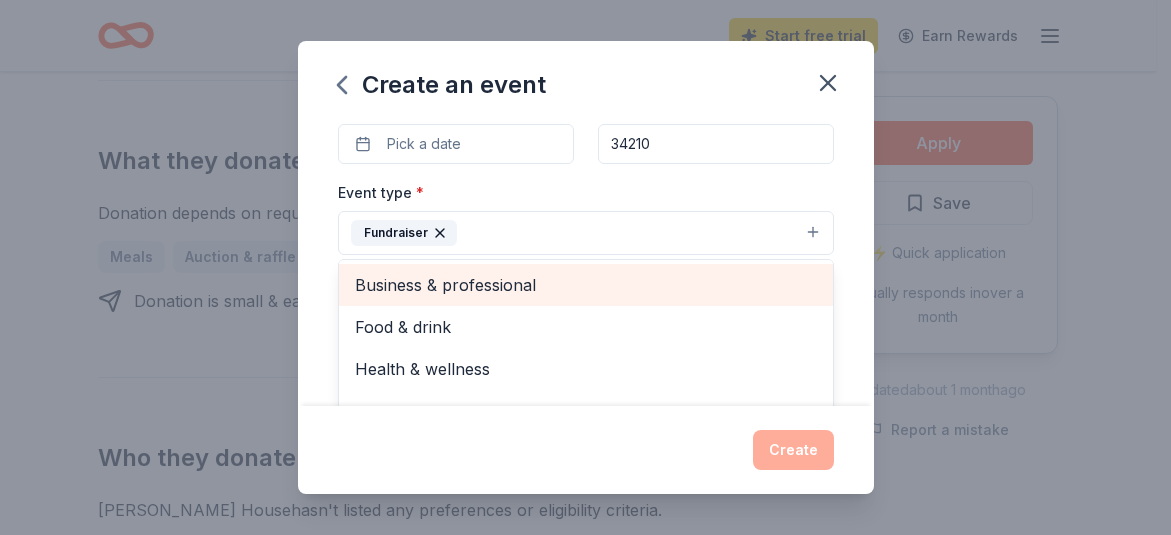 click on "Business & professional" at bounding box center [586, 285] 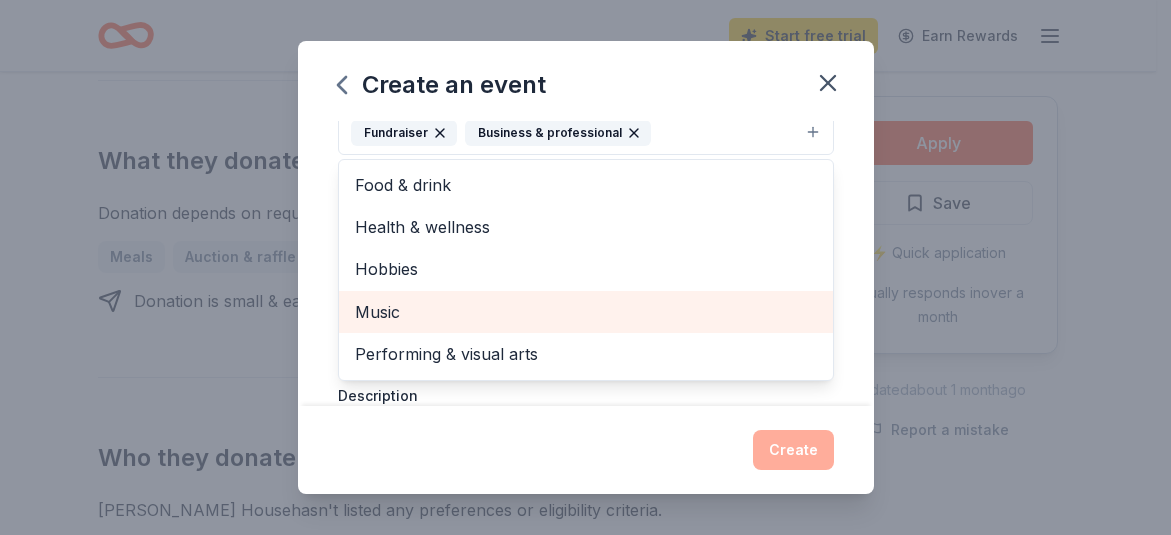 scroll, scrollTop: 401, scrollLeft: 0, axis: vertical 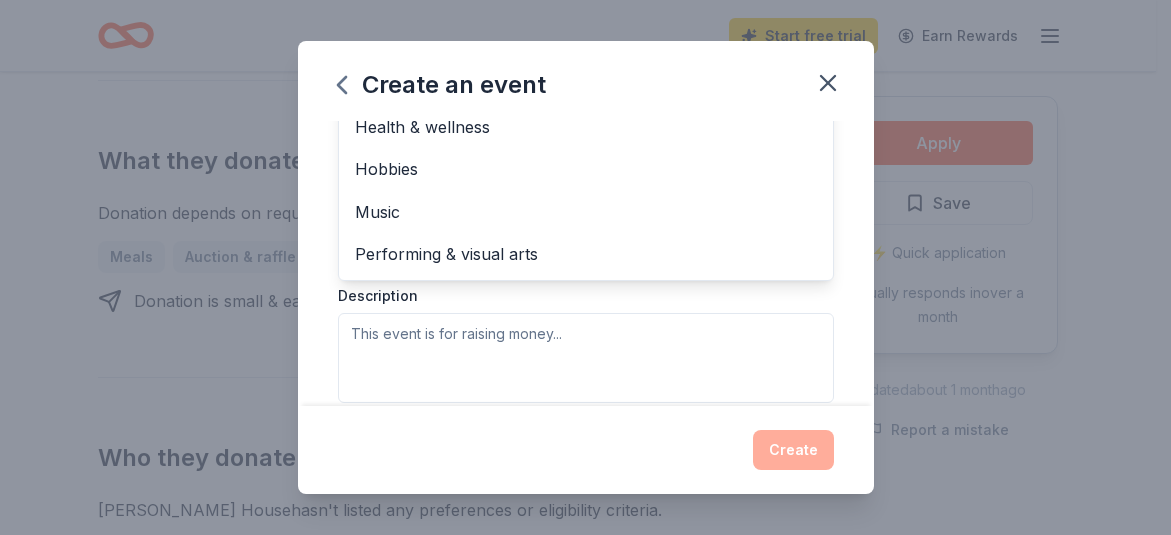 click on "Event type * Fundraiser Business & professional Food & drink Health & wellness Hobbies Music Performing & visual arts Demographic Select We use this information to help brands find events with their target demographic to sponsor their products. Mailing address [STREET_ADDRESS][PERSON_NAME] Description" at bounding box center [586, 191] 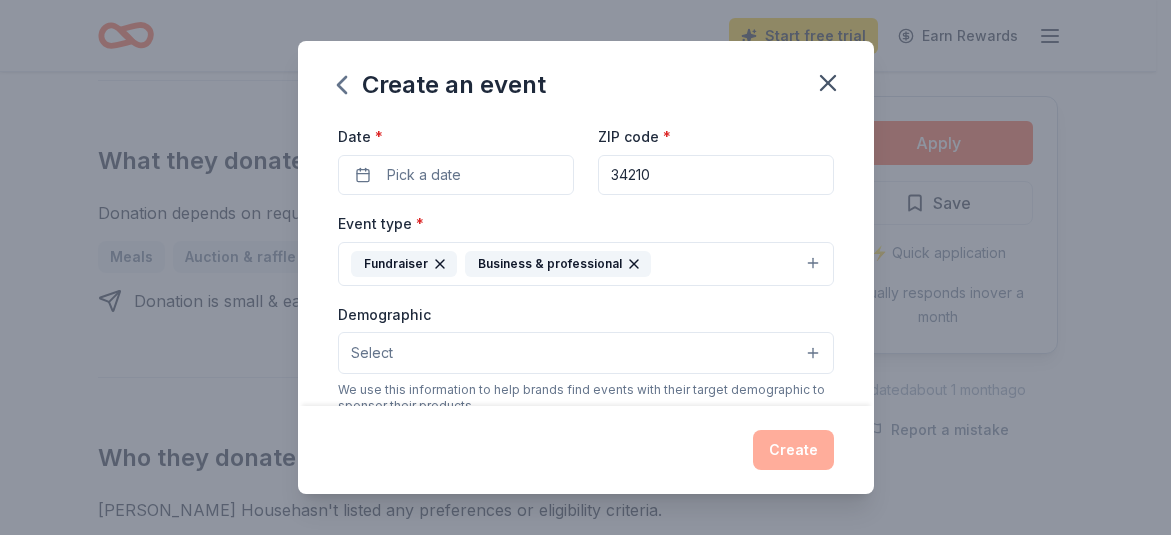 click on "Select" at bounding box center [586, 353] 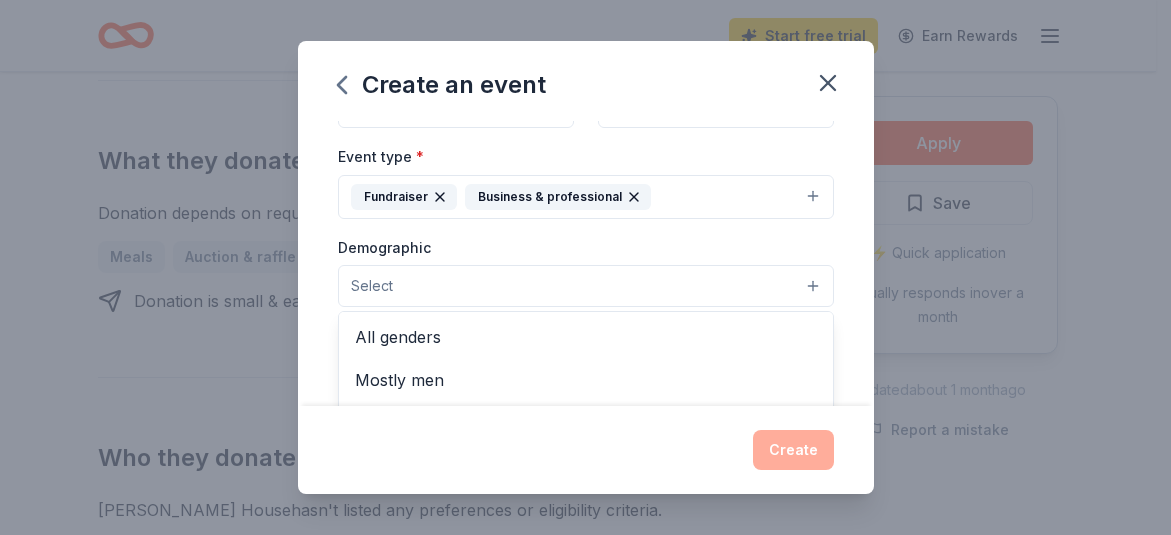 scroll, scrollTop: 270, scrollLeft: 0, axis: vertical 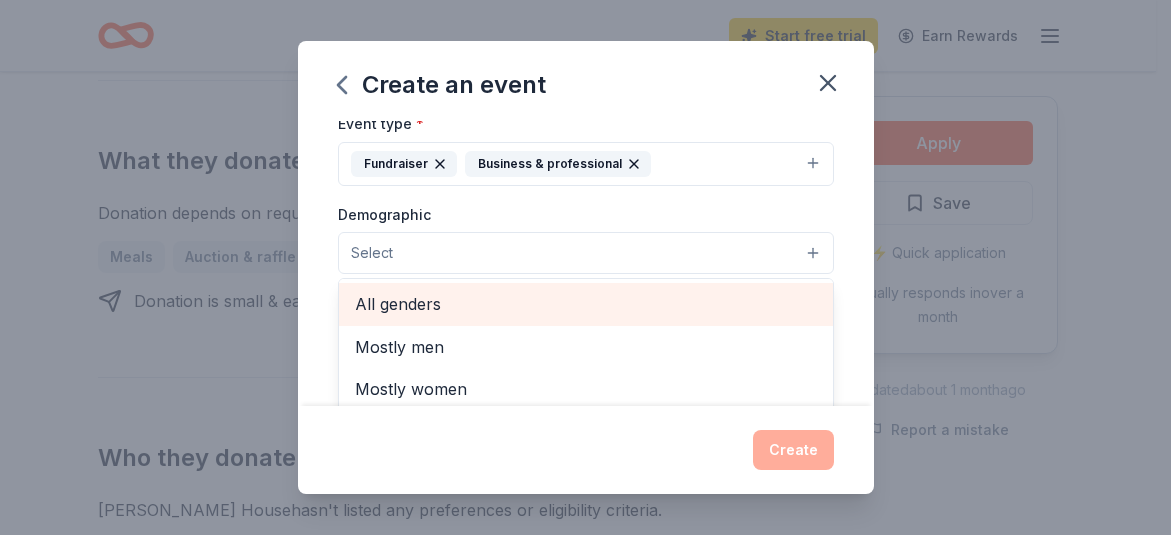 click on "All genders" at bounding box center [586, 304] 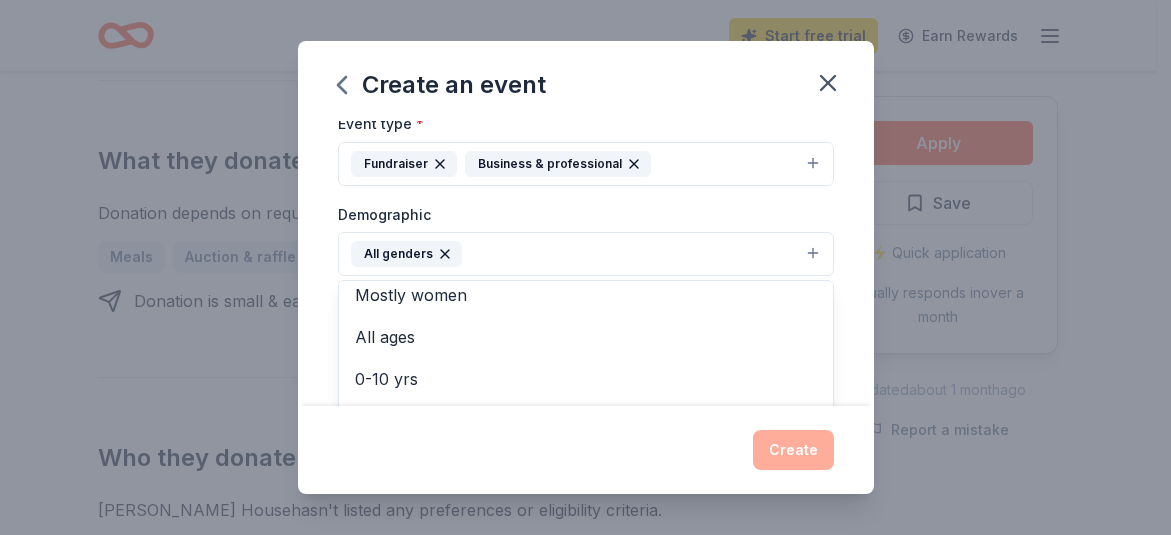 scroll, scrollTop: 100, scrollLeft: 0, axis: vertical 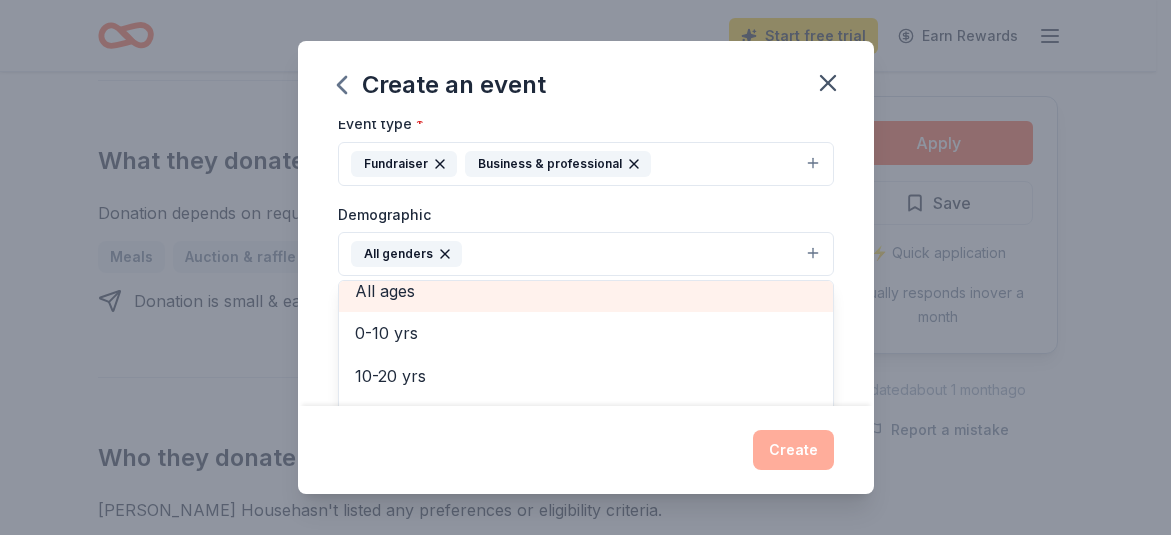 click on "All ages" at bounding box center (586, 291) 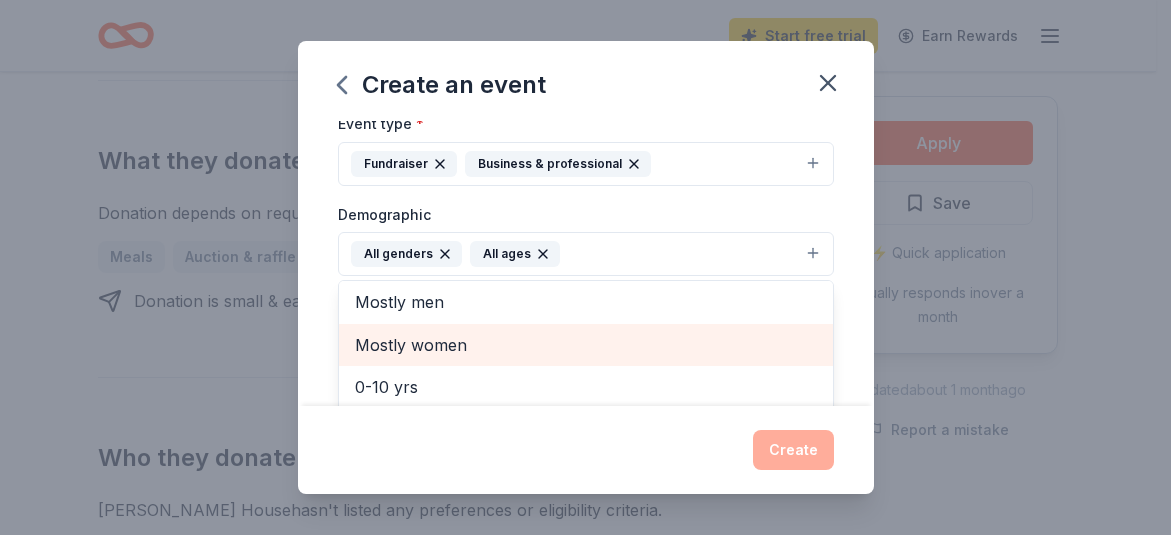 scroll, scrollTop: 0, scrollLeft: 0, axis: both 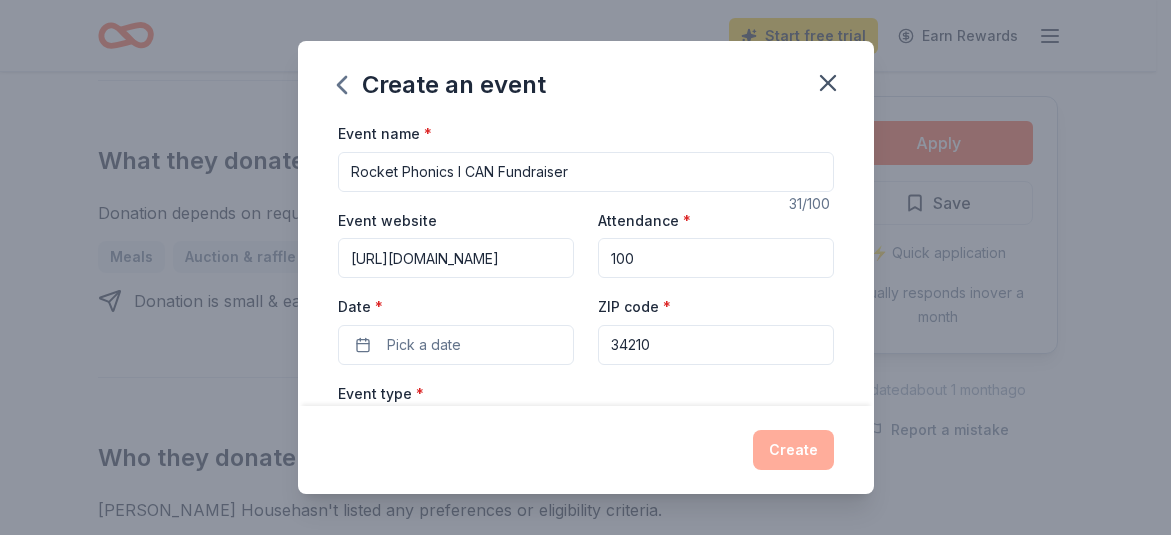 click on "Event name * Rocket Phonics I CAN Fundraiser 31 /100 Event website [URL][DOMAIN_NAME] Attendance * 100 Date * Pick a date ZIP code * 34210 Event type * Fundraiser Business & professional Demographic All genders All ages Mostly men Mostly women 0-10 yrs 10-20 yrs 20-30 yrs 30-40 yrs 40-50 yrs 50-60 yrs 60-70 yrs 70-80 yrs 80+ yrs We use this information to help brands find events with their target demographic to sponsor their products. Mailing address [STREET_ADDRESS][PERSON_NAME] Description What are you looking for? * Auction & raffle Meals Snacks Desserts Alcohol Beverages Send me reminders Email me reminders of donor application deadlines Recurring event" at bounding box center (586, 585) 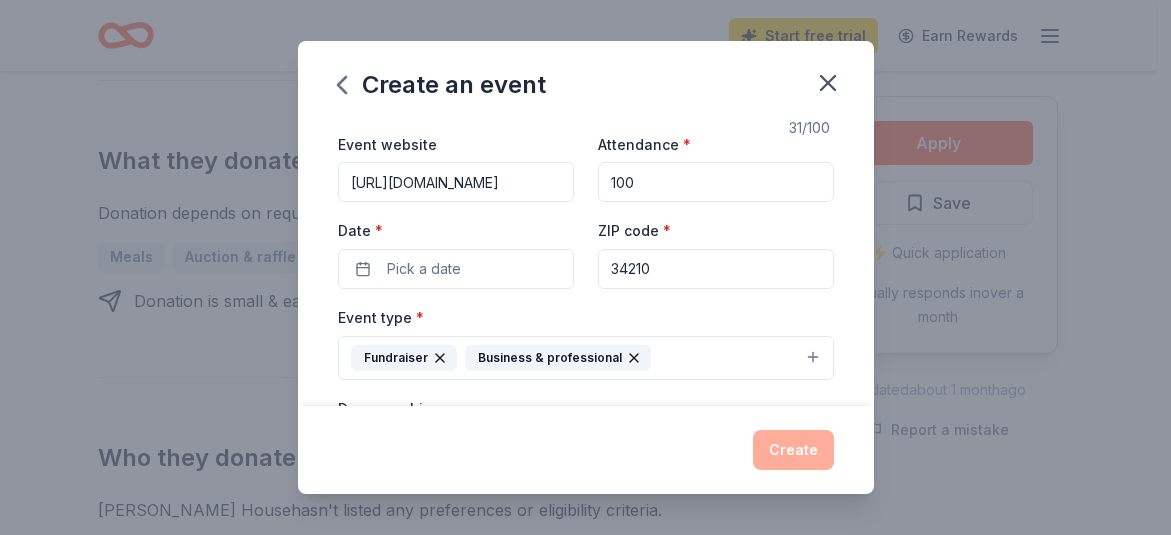 scroll, scrollTop: 61, scrollLeft: 0, axis: vertical 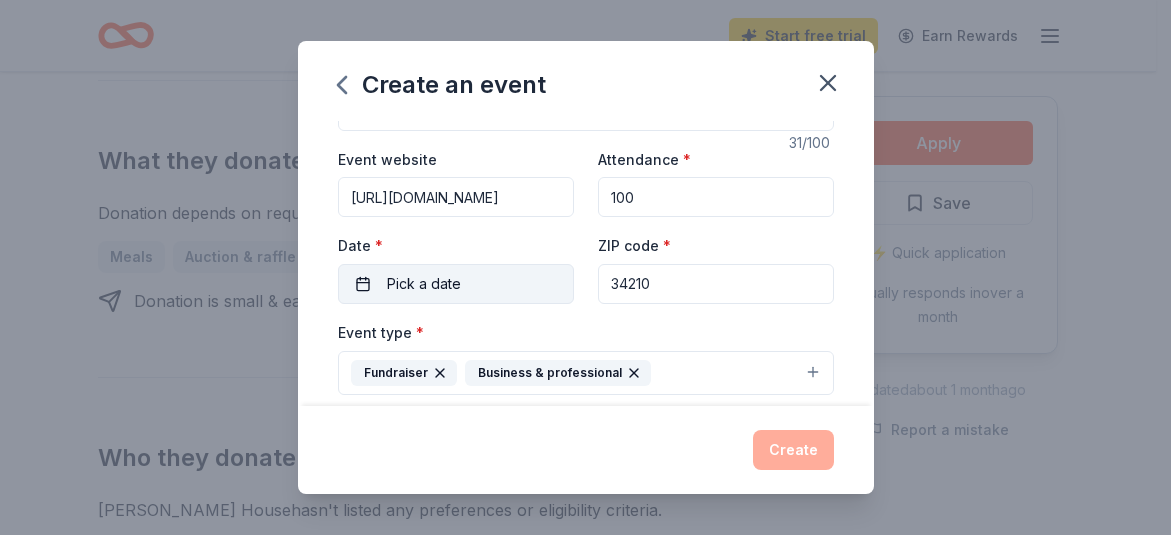 click on "Pick a date" at bounding box center [456, 284] 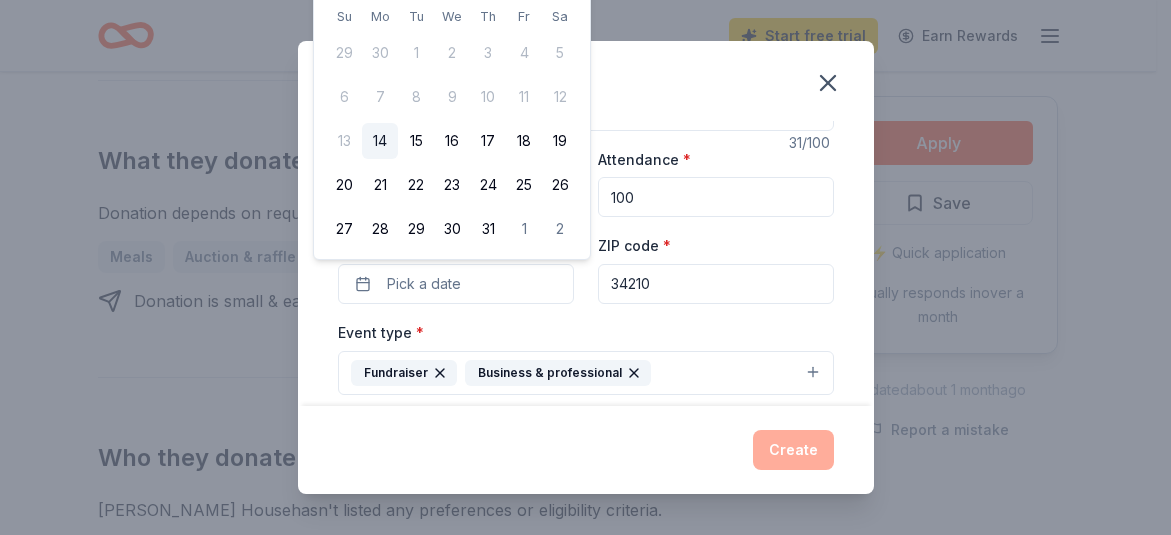 drag, startPoint x: 674, startPoint y: 412, endPoint x: 853, endPoint y: 113, distance: 348.4853 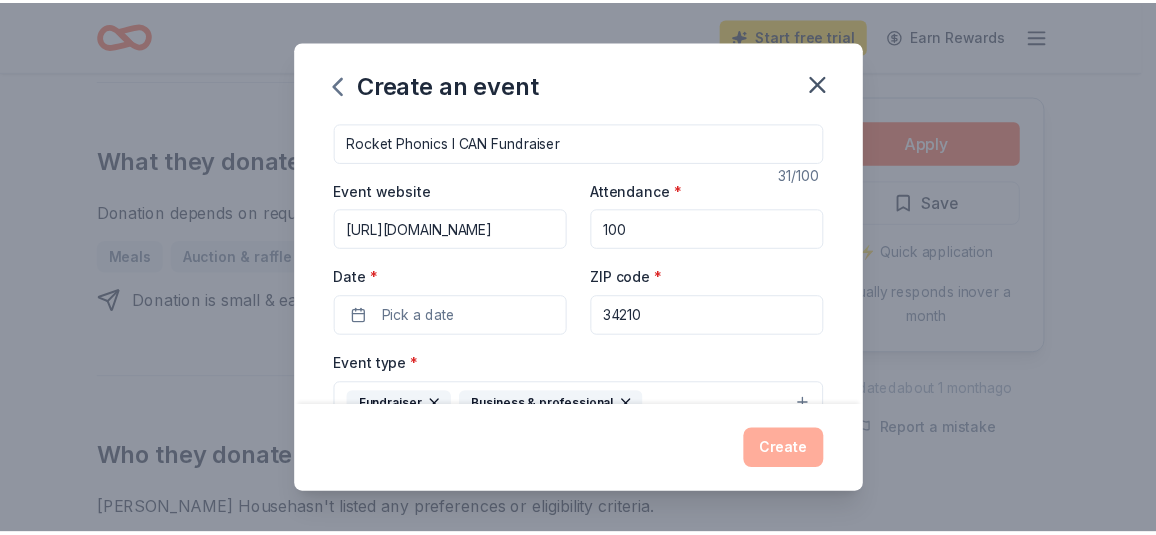 scroll, scrollTop: 0, scrollLeft: 0, axis: both 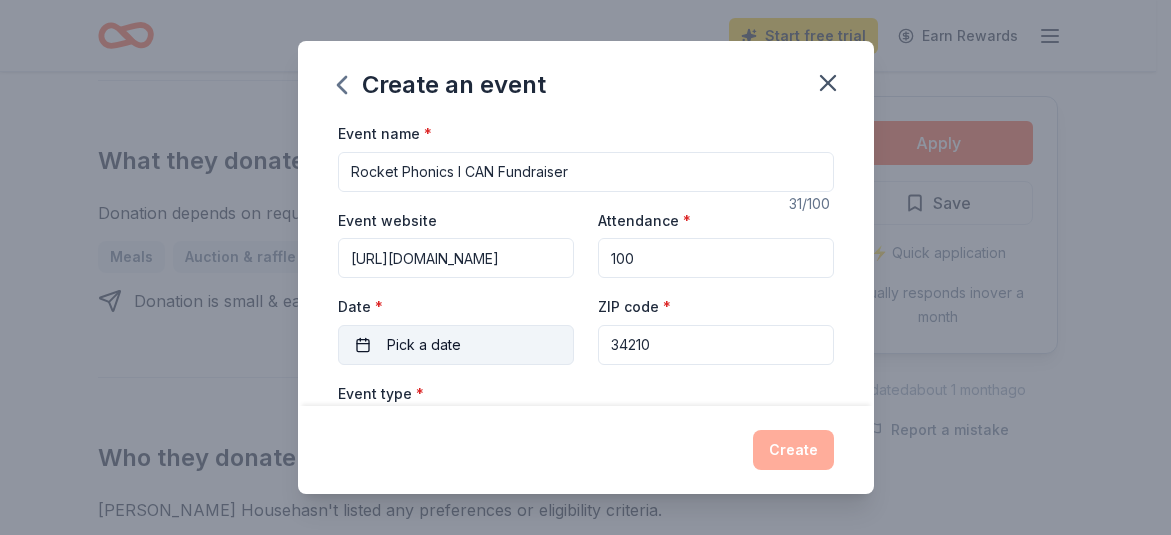 click on "Pick a date" at bounding box center [424, 345] 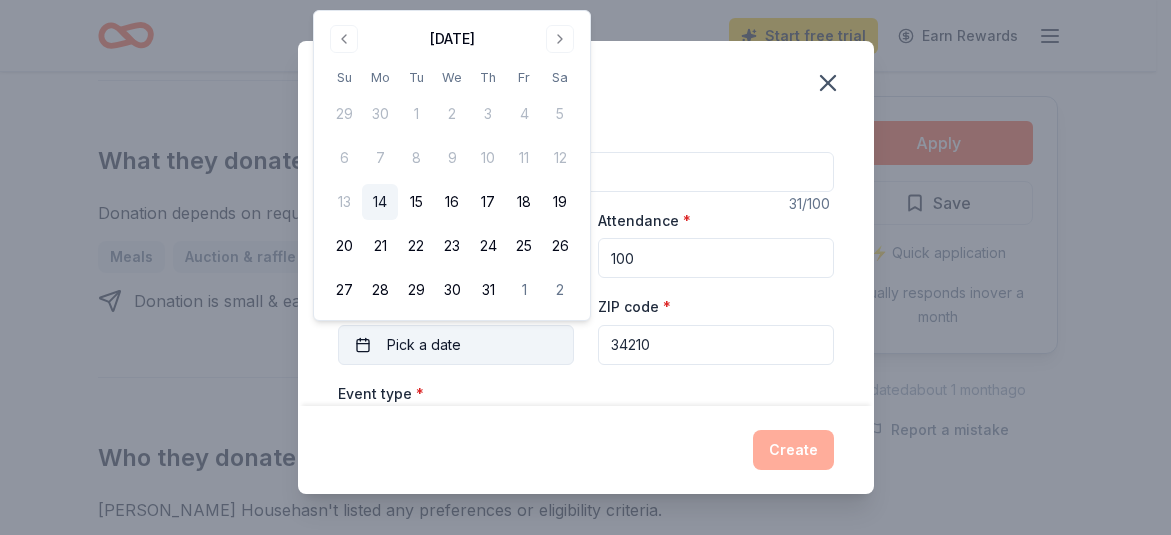 type 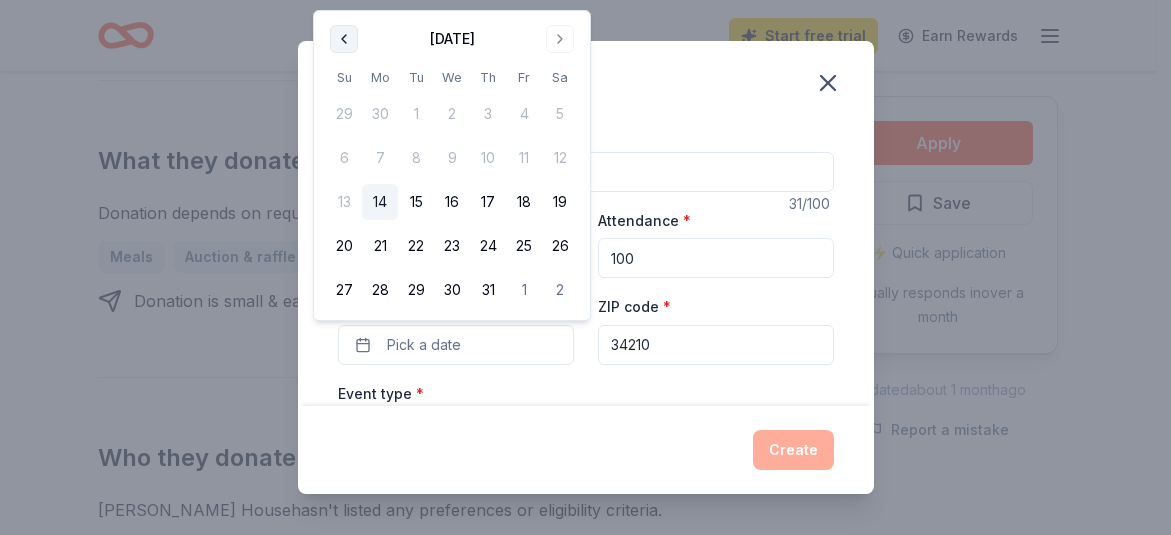 click at bounding box center [344, 39] 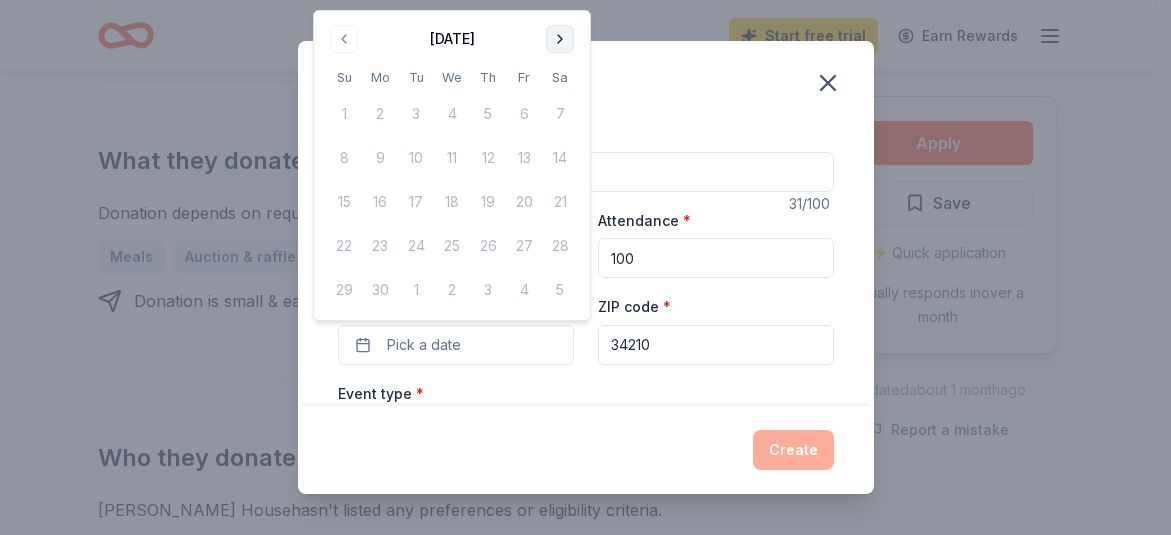 click at bounding box center (560, 39) 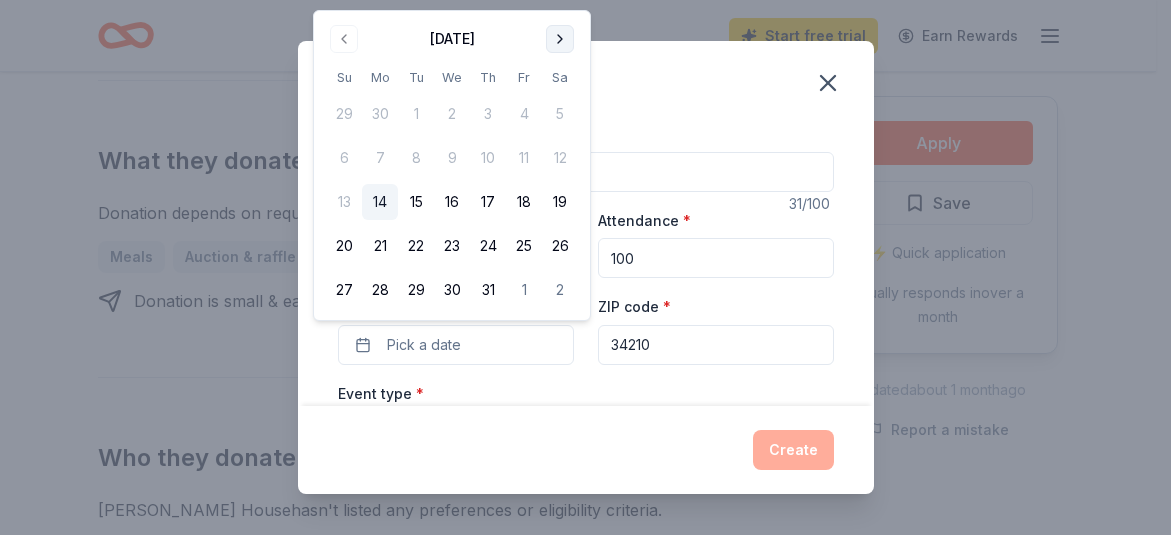 click at bounding box center [560, 39] 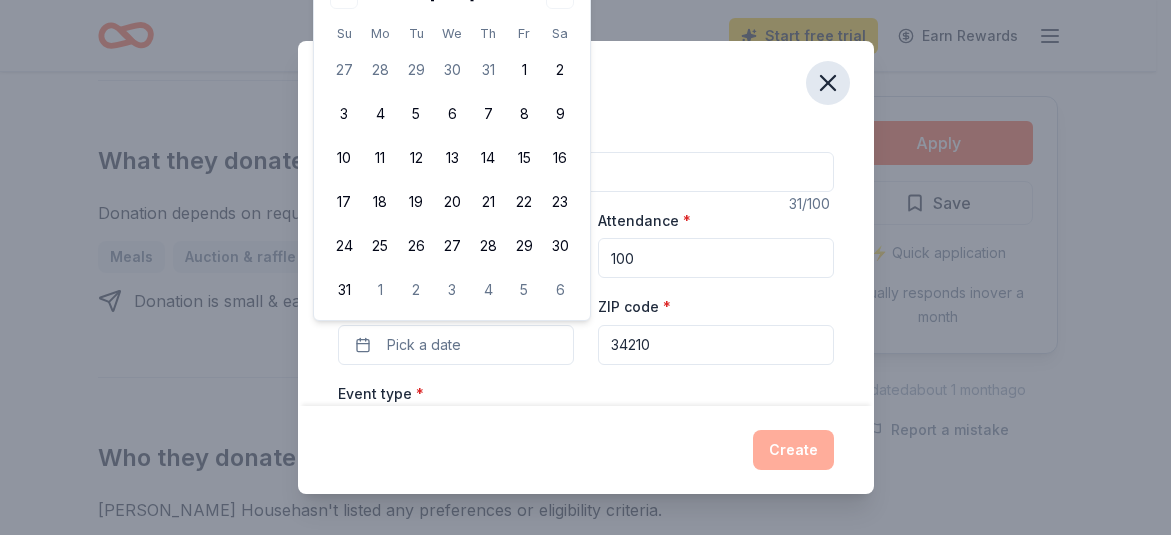 click 